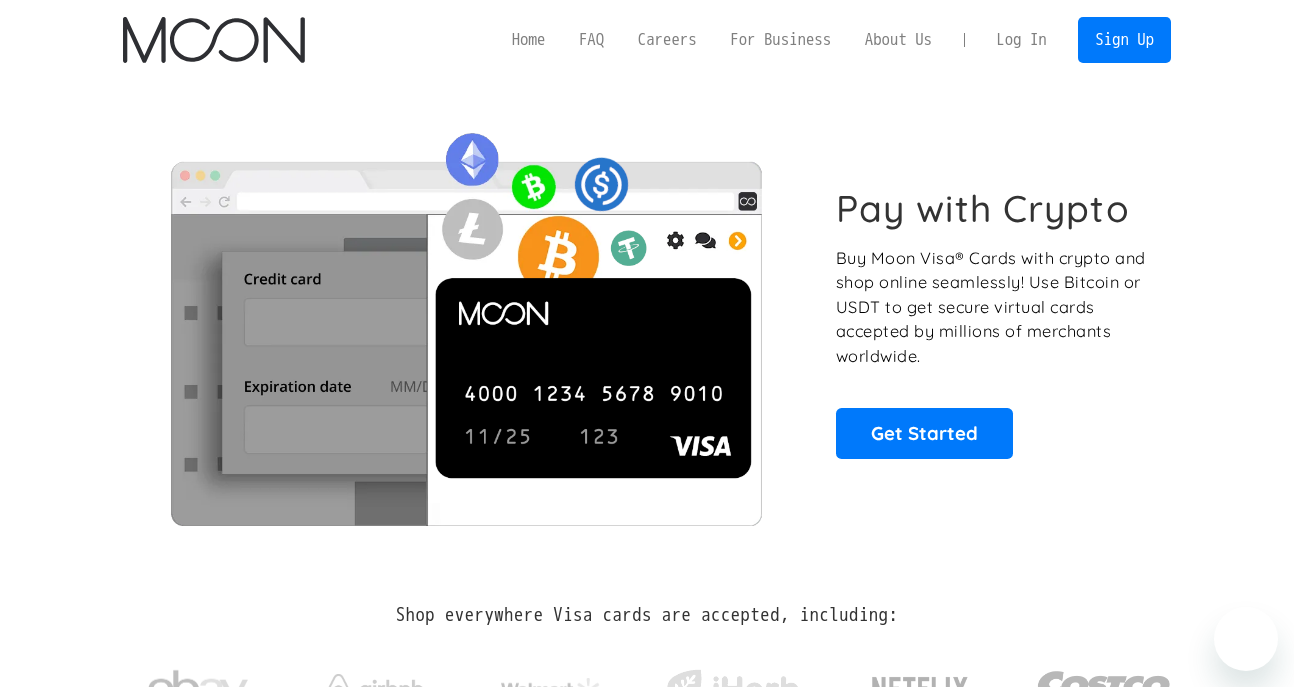 scroll, scrollTop: 0, scrollLeft: 0, axis: both 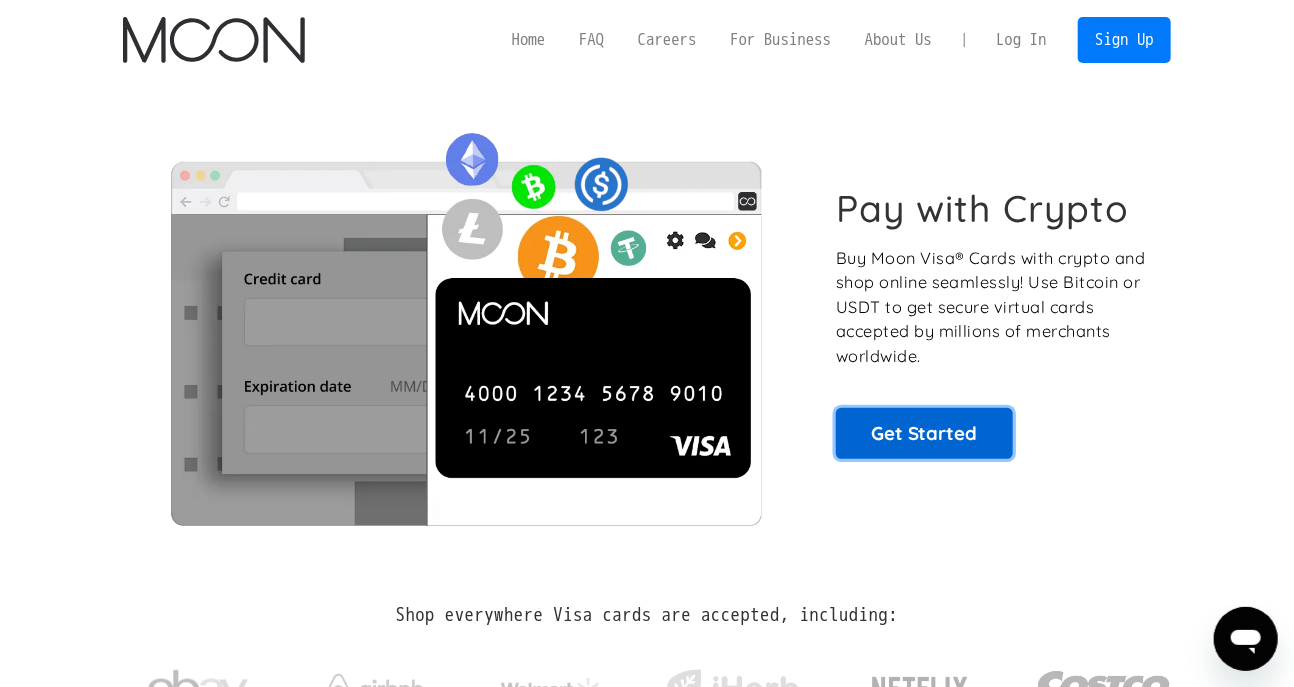 click on "Get Started" at bounding box center (924, 433) 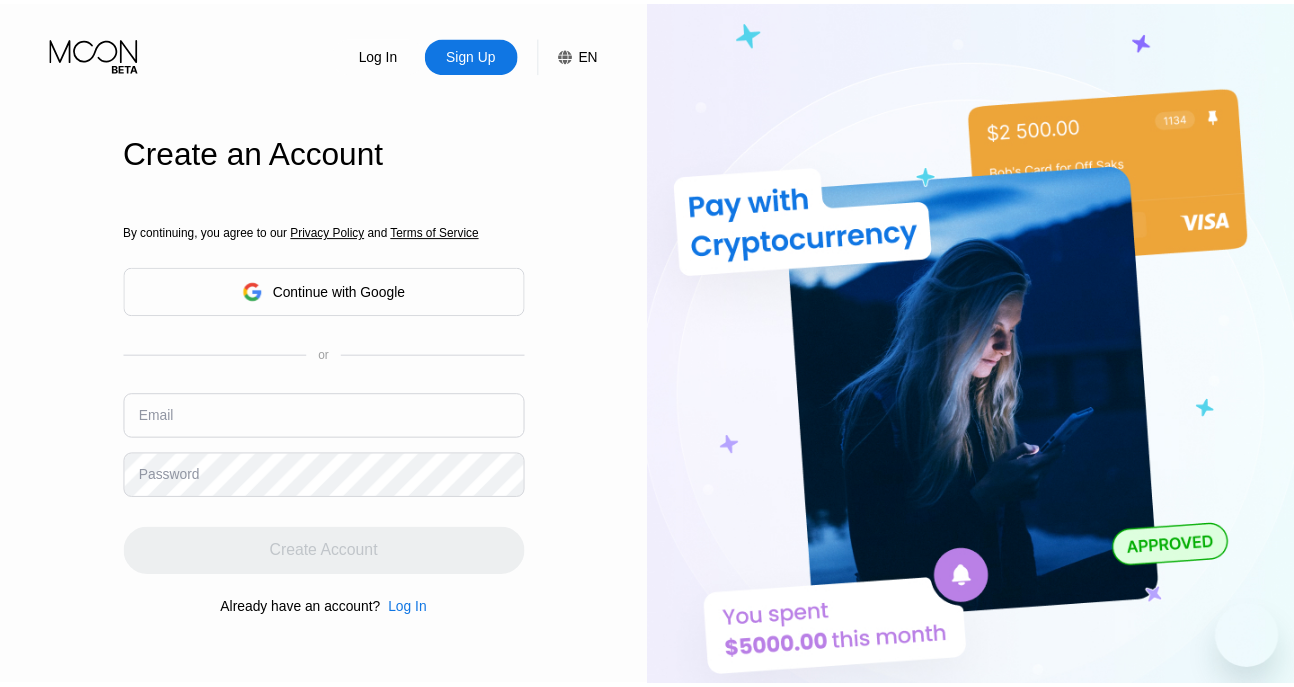 scroll, scrollTop: 0, scrollLeft: 0, axis: both 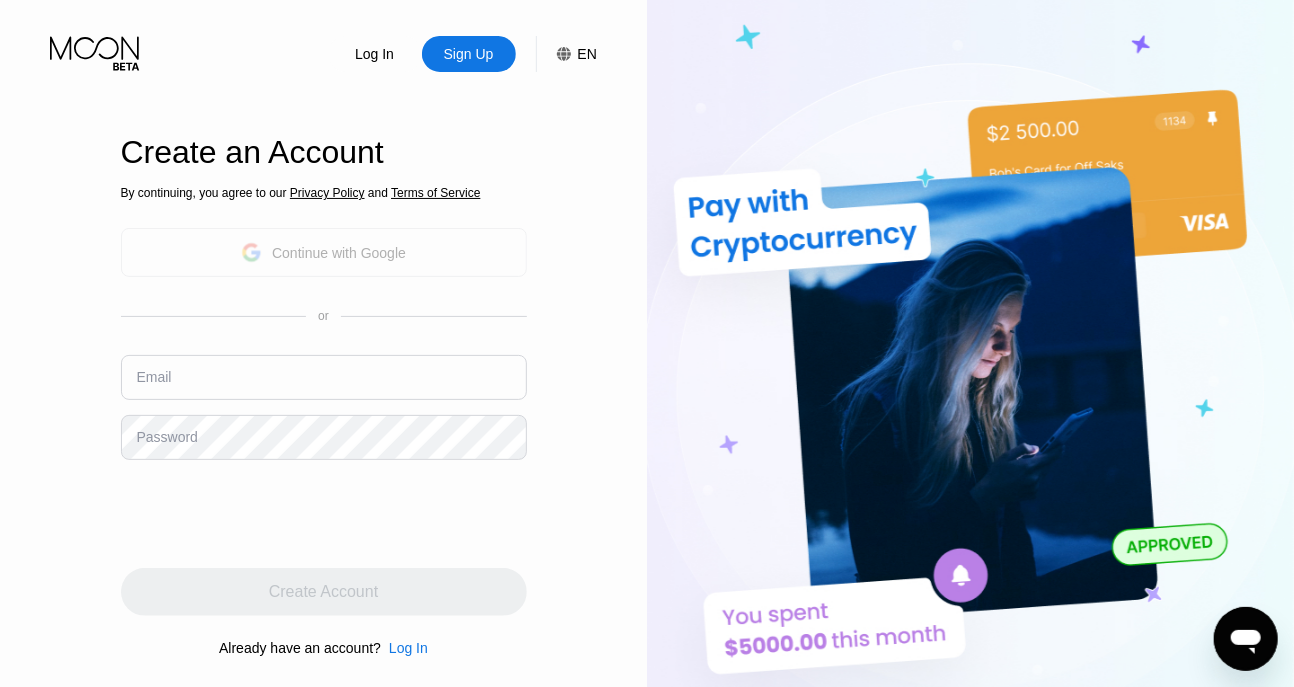 click on "Continue with Google" at bounding box center (323, 252) 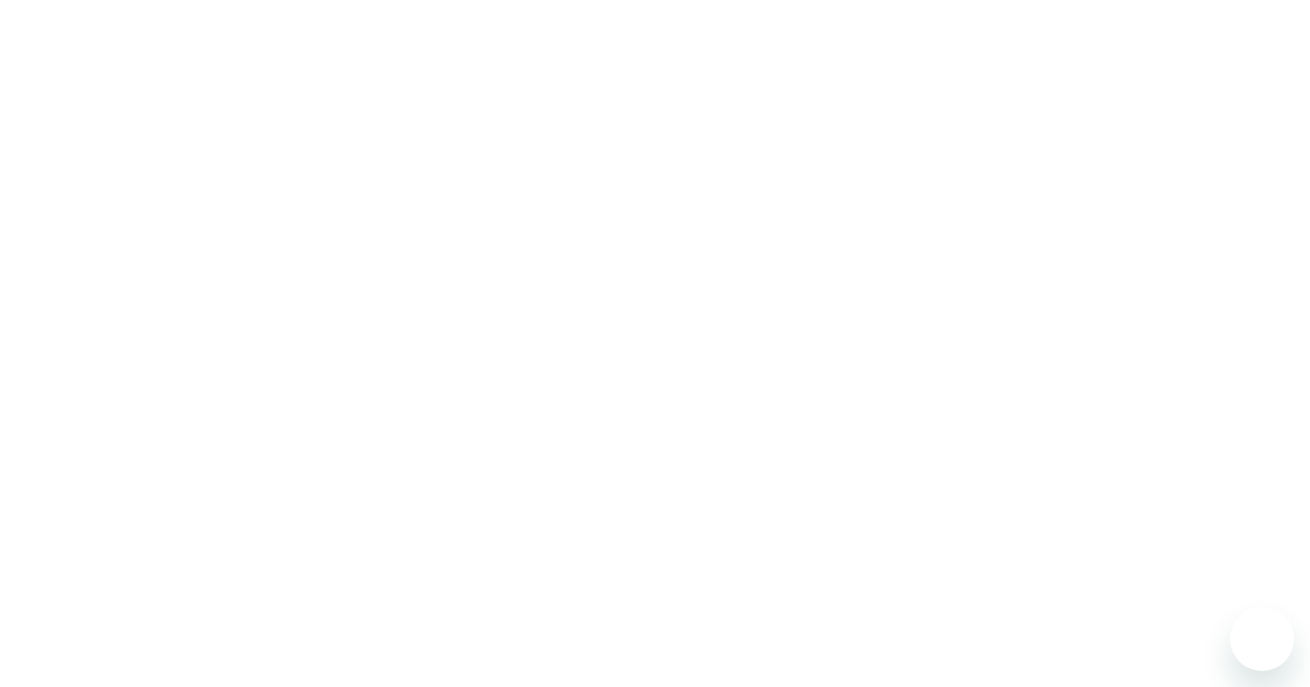 scroll, scrollTop: 0, scrollLeft: 0, axis: both 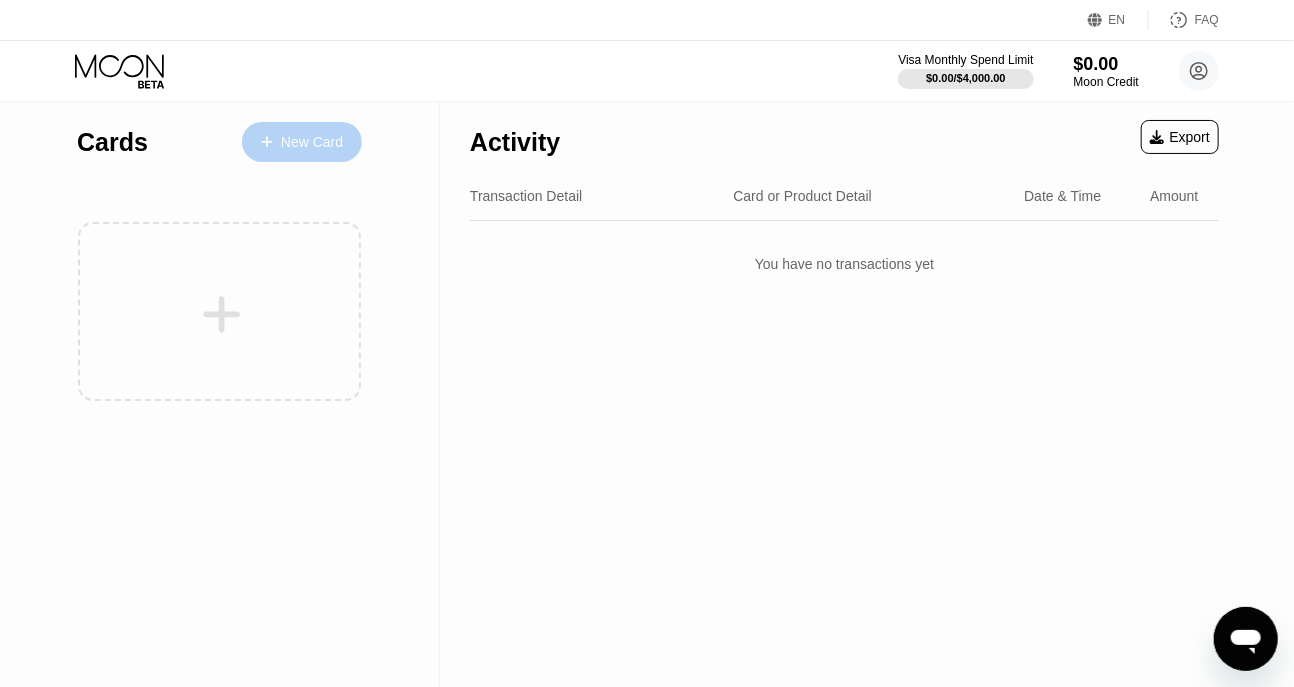 click on "New Card" at bounding box center (302, 142) 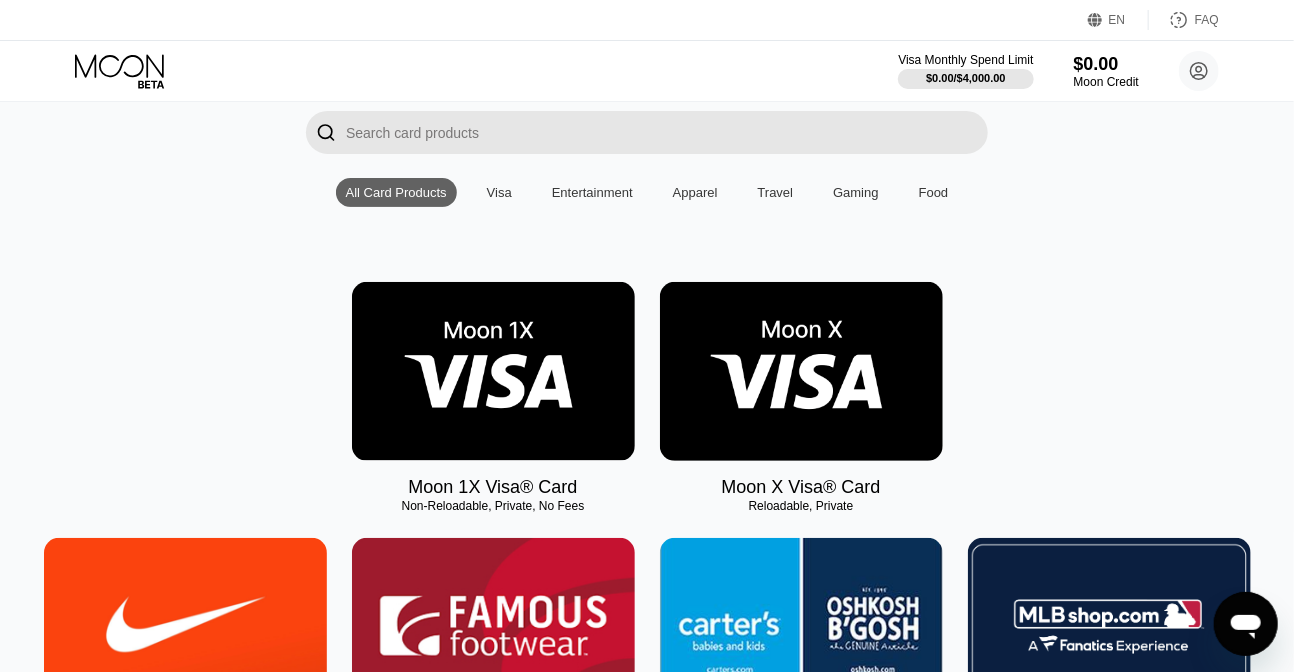 scroll, scrollTop: 137, scrollLeft: 0, axis: vertical 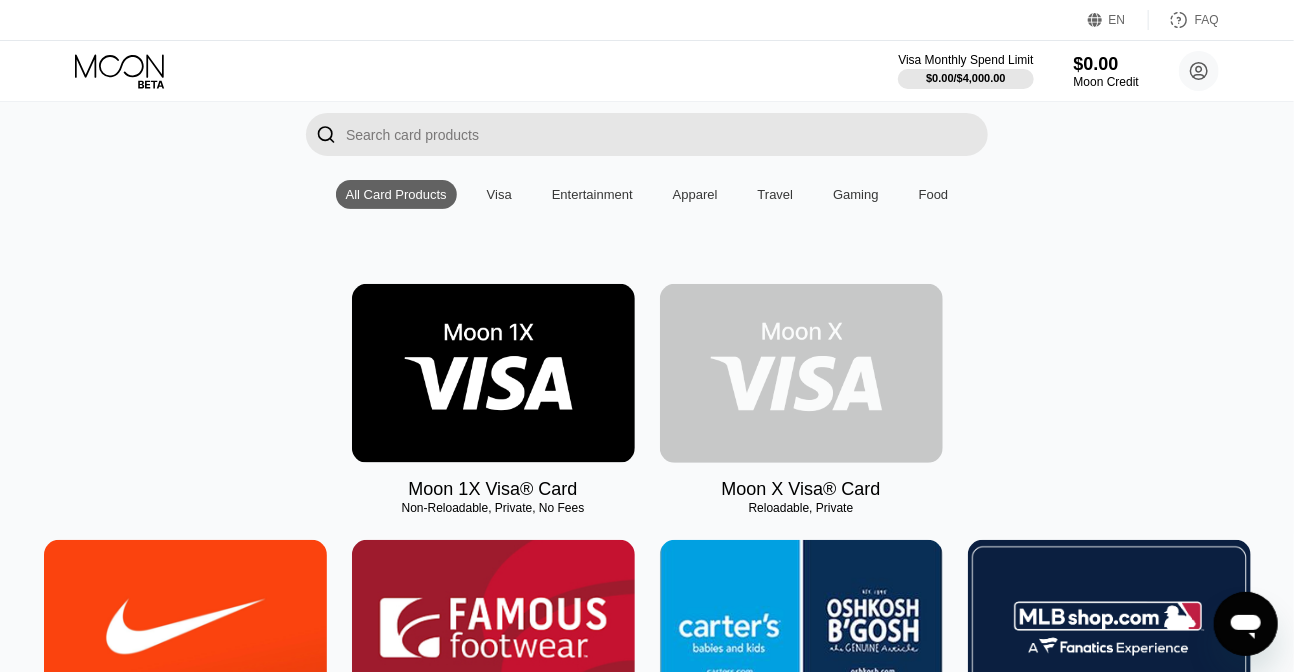 click at bounding box center (801, 373) 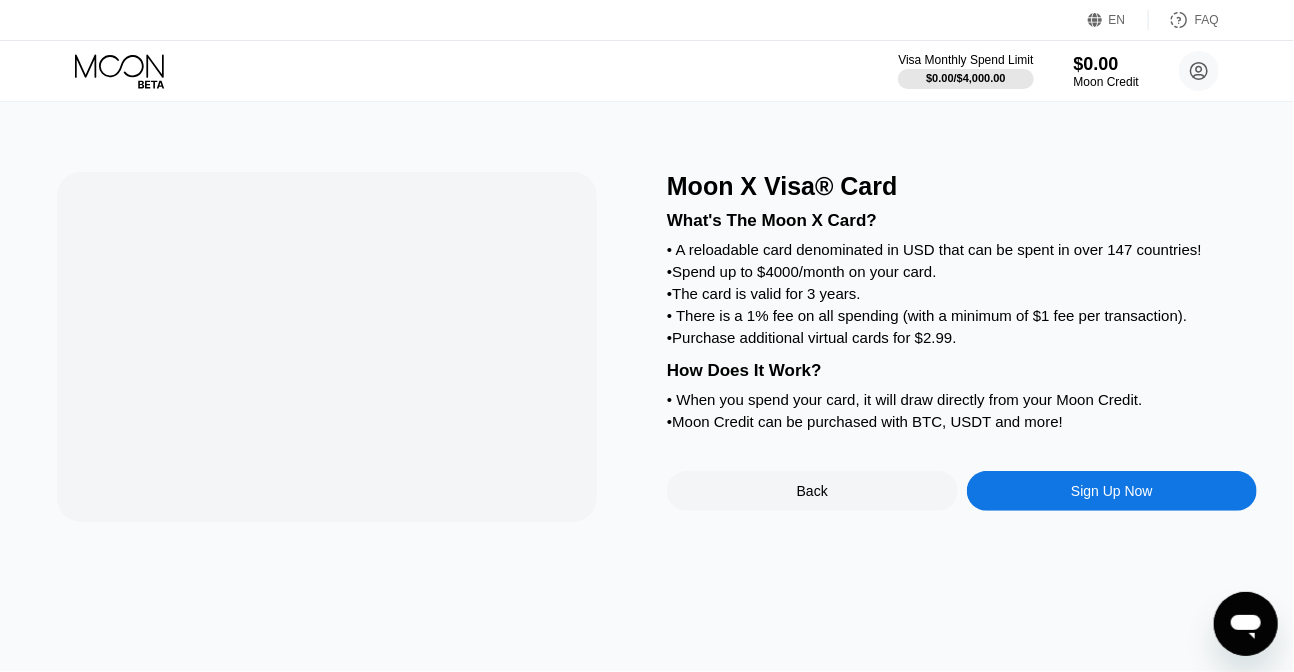 scroll, scrollTop: 0, scrollLeft: 0, axis: both 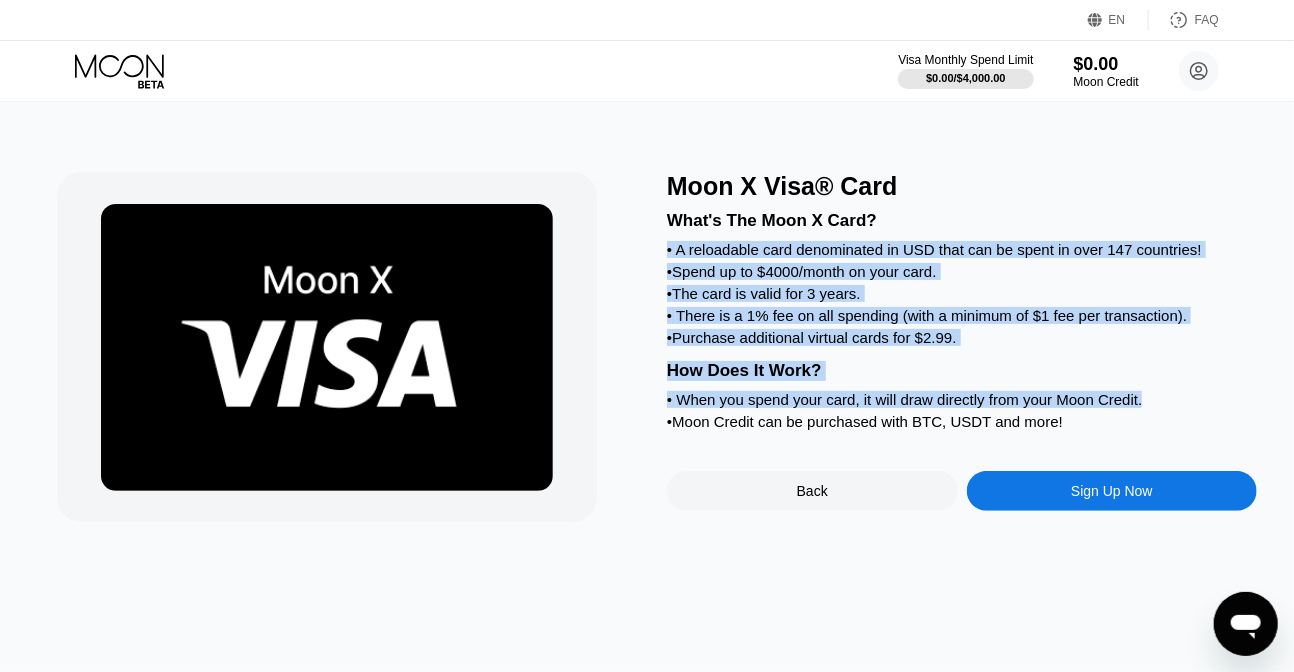 drag, startPoint x: 667, startPoint y: 244, endPoint x: 1008, endPoint y: 413, distance: 380.58115 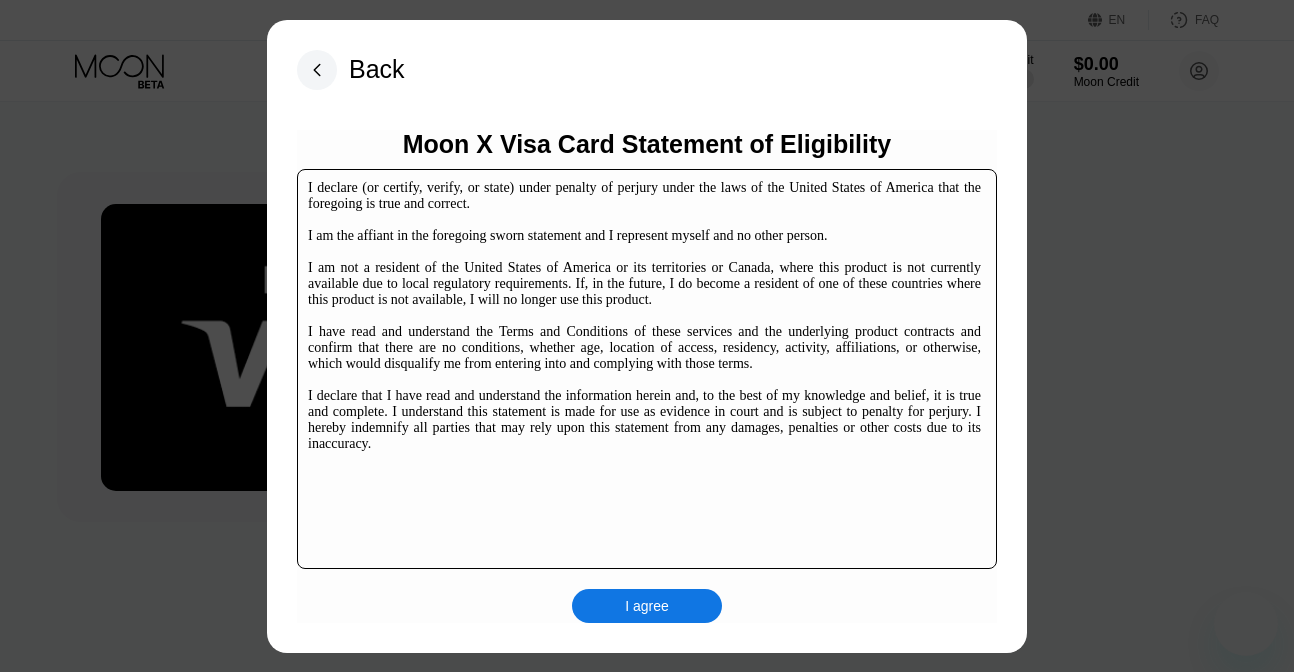scroll, scrollTop: 0, scrollLeft: 0, axis: both 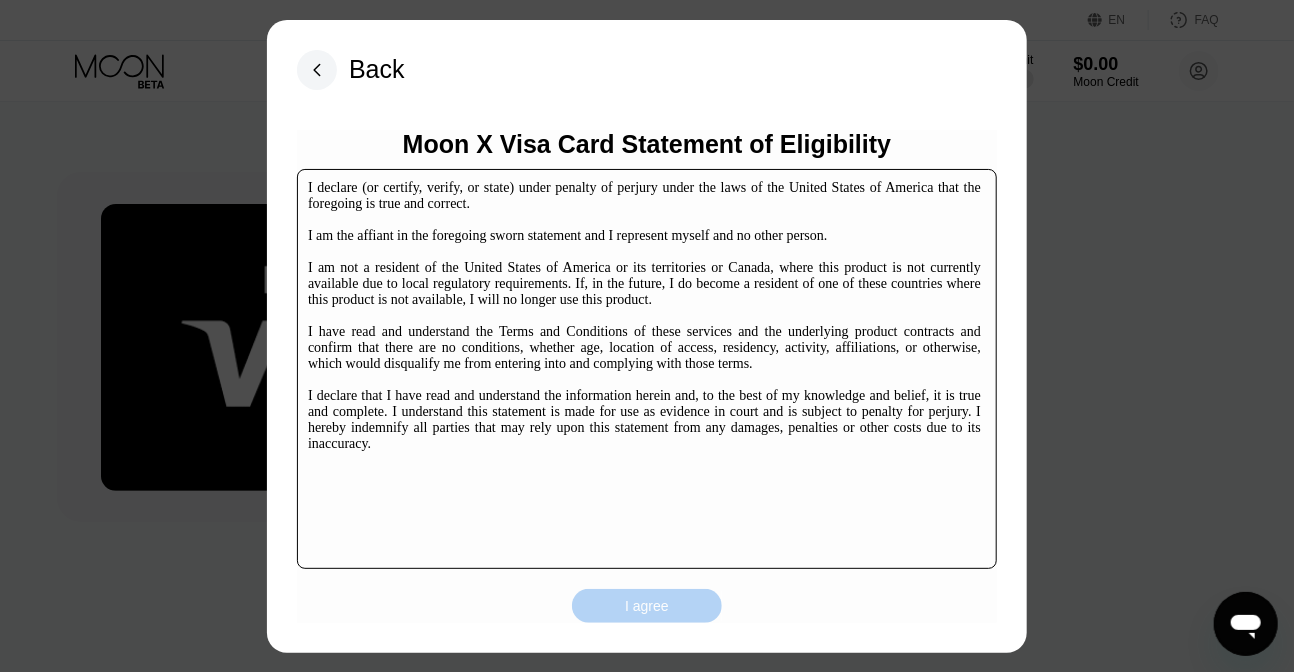 click on "I agree" at bounding box center [647, 606] 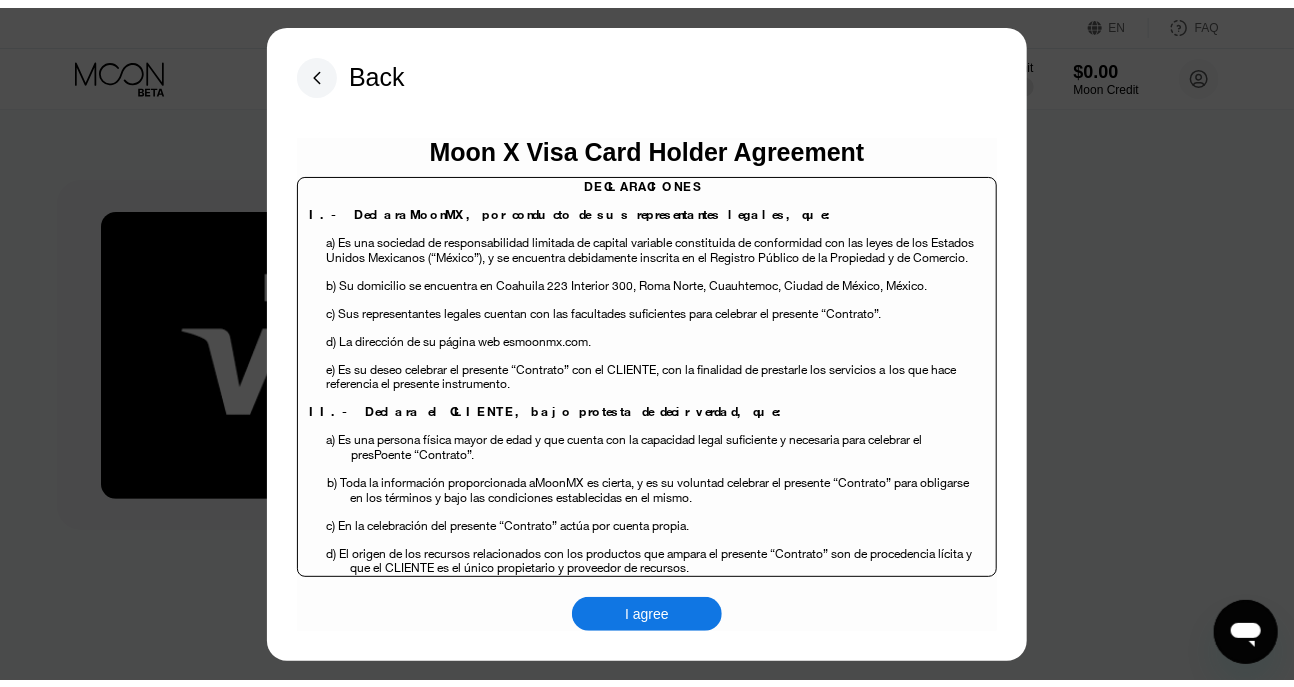 scroll, scrollTop: 181, scrollLeft: 0, axis: vertical 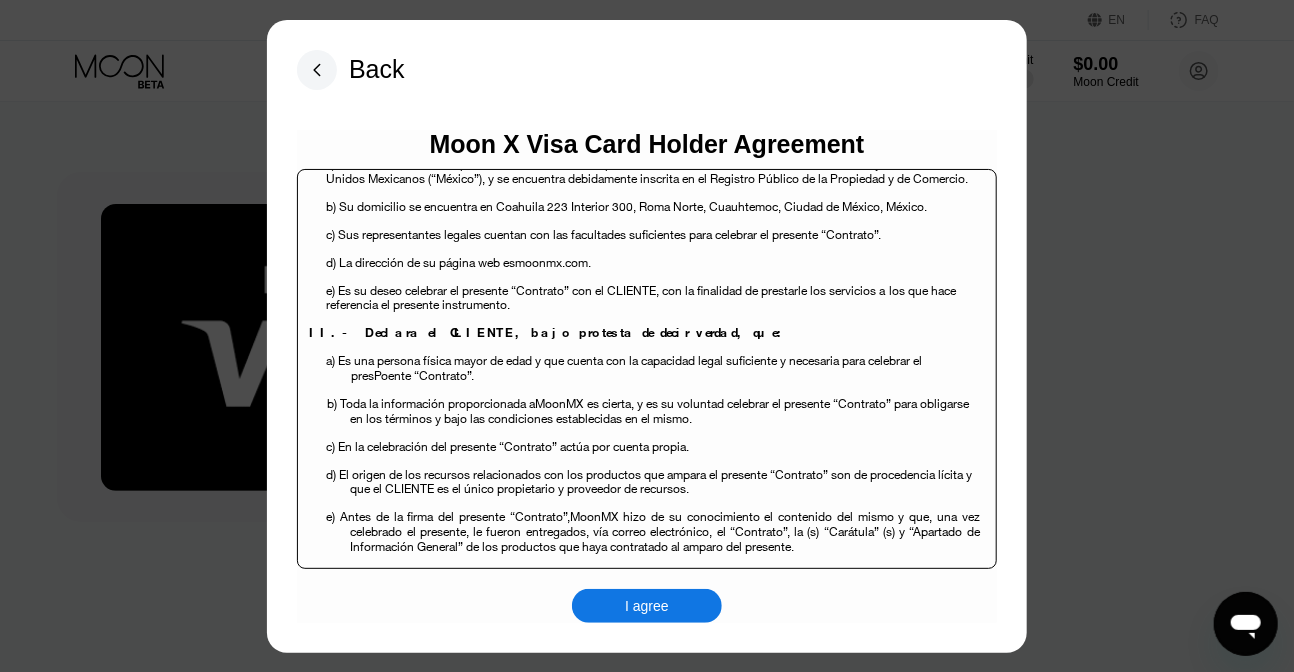 click on "I agree" at bounding box center (647, 606) 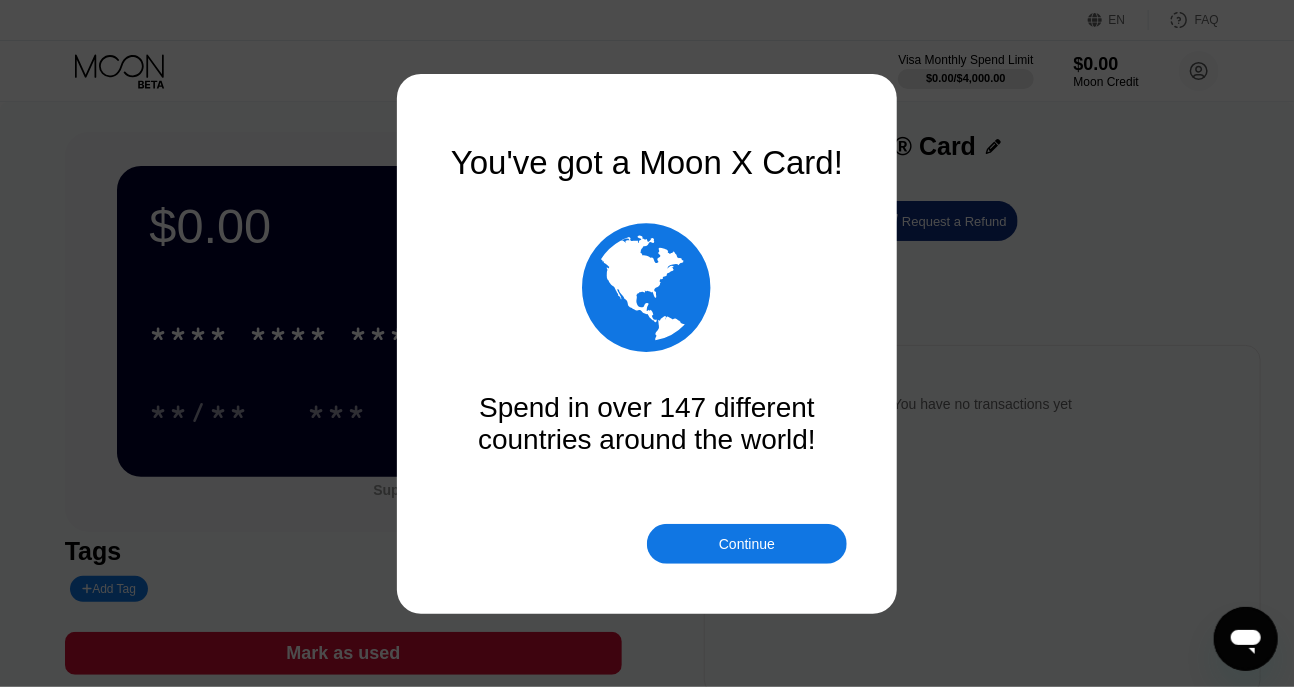 click on "Continue" at bounding box center [747, 544] 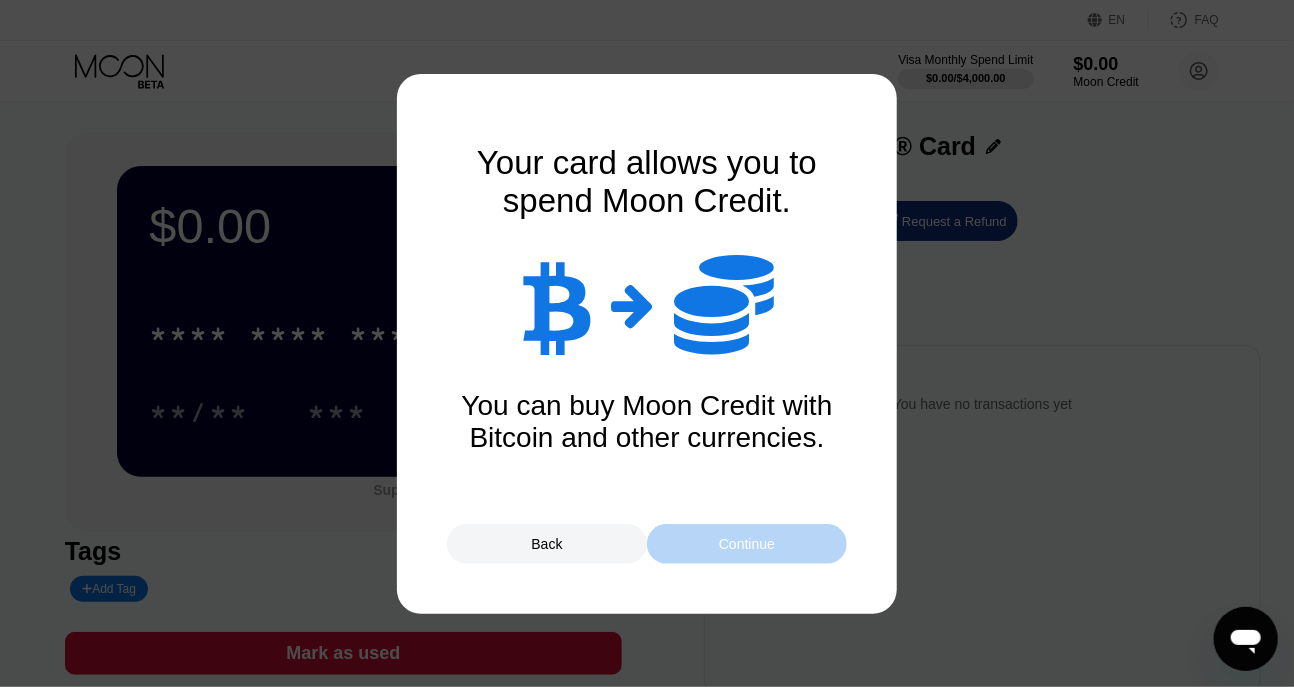 click on "Continue" at bounding box center (747, 544) 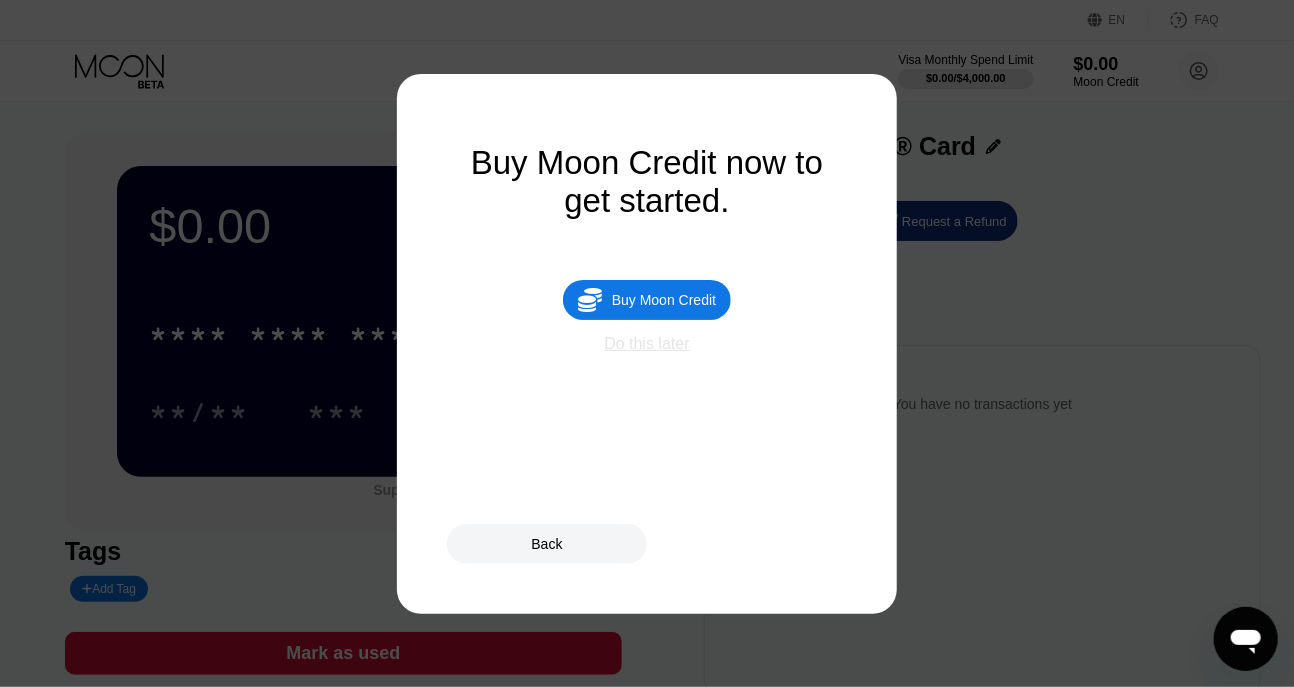click on "Do this later" at bounding box center (646, 344) 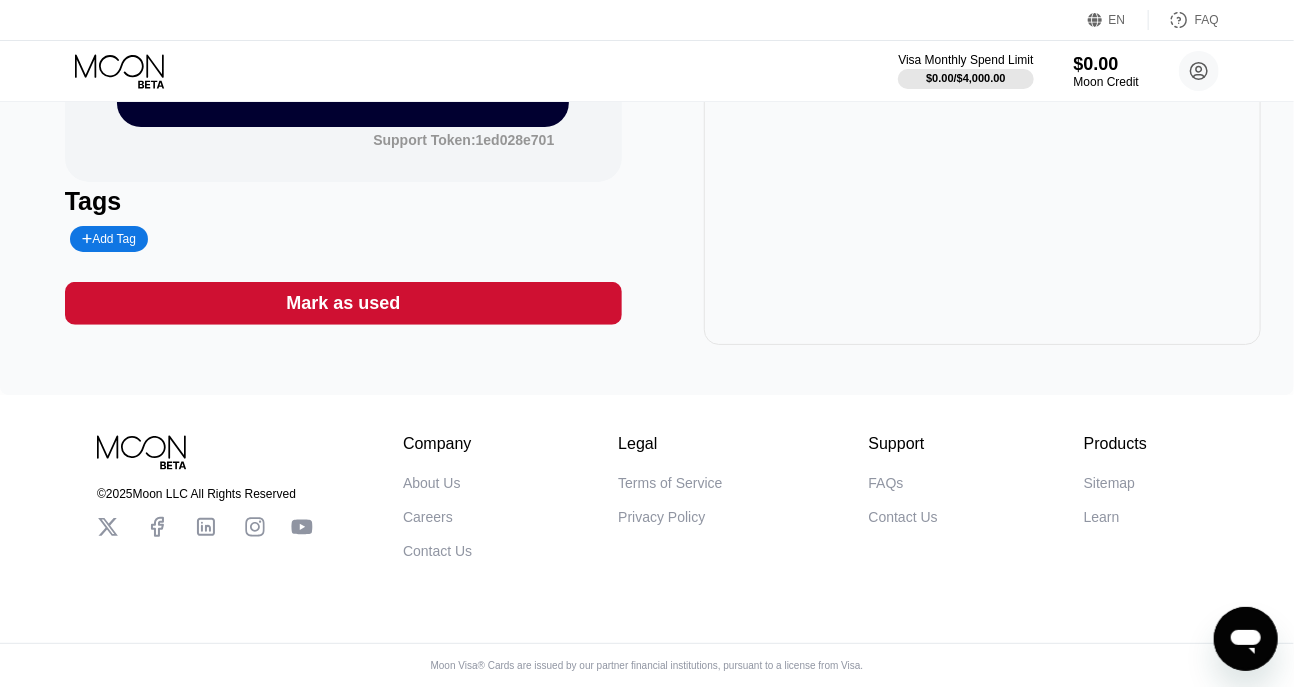 scroll, scrollTop: 0, scrollLeft: 0, axis: both 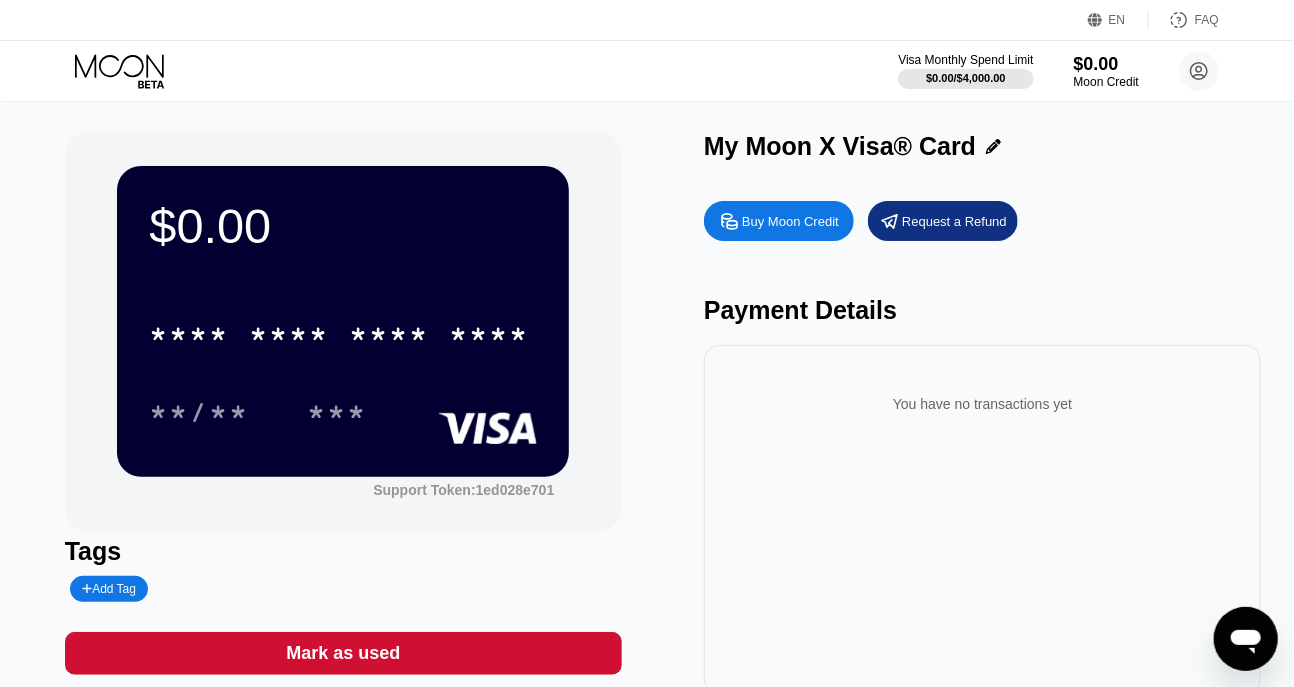 click on "Buy Moon Credit" at bounding box center [779, 221] 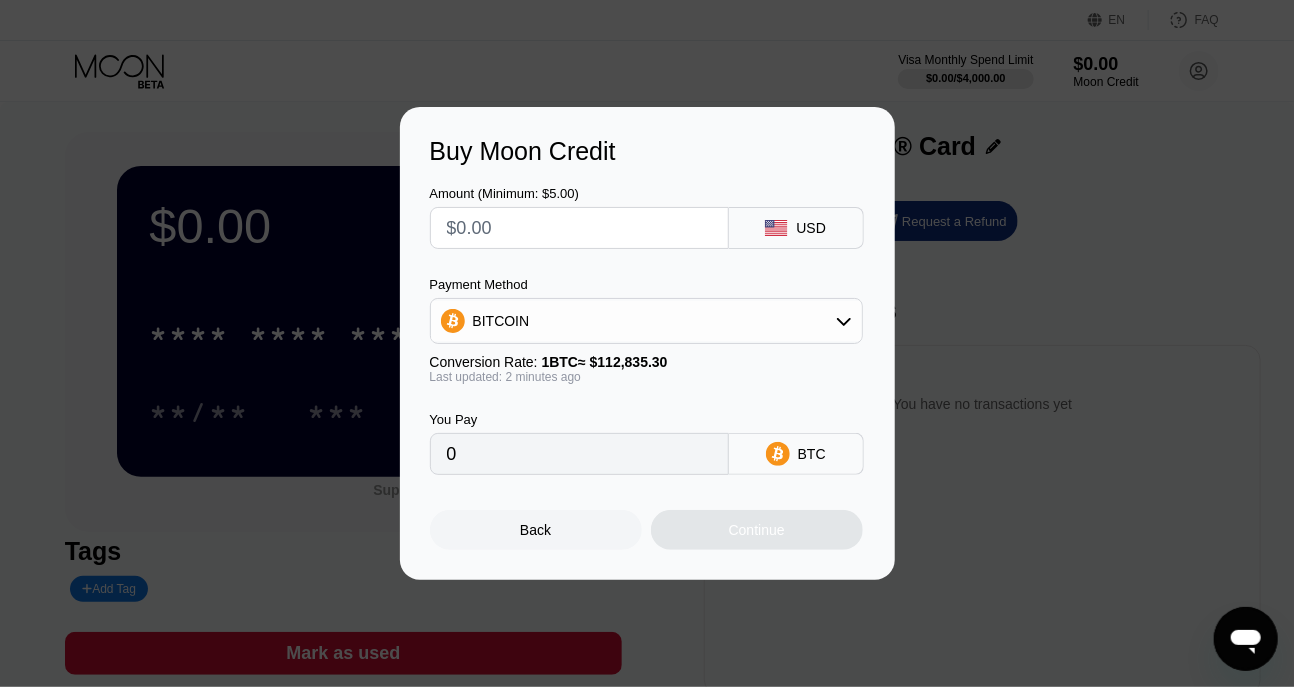 click on "Buy Moon Credit Amount (Minimum: $5.00) USD Payment Method BITCOIN Conversion Rate:   1  BTC  ≈   $112,835.30 Last updated:   2 minutes ago You Pay 0 BTC Back Continue" at bounding box center (647, 343) 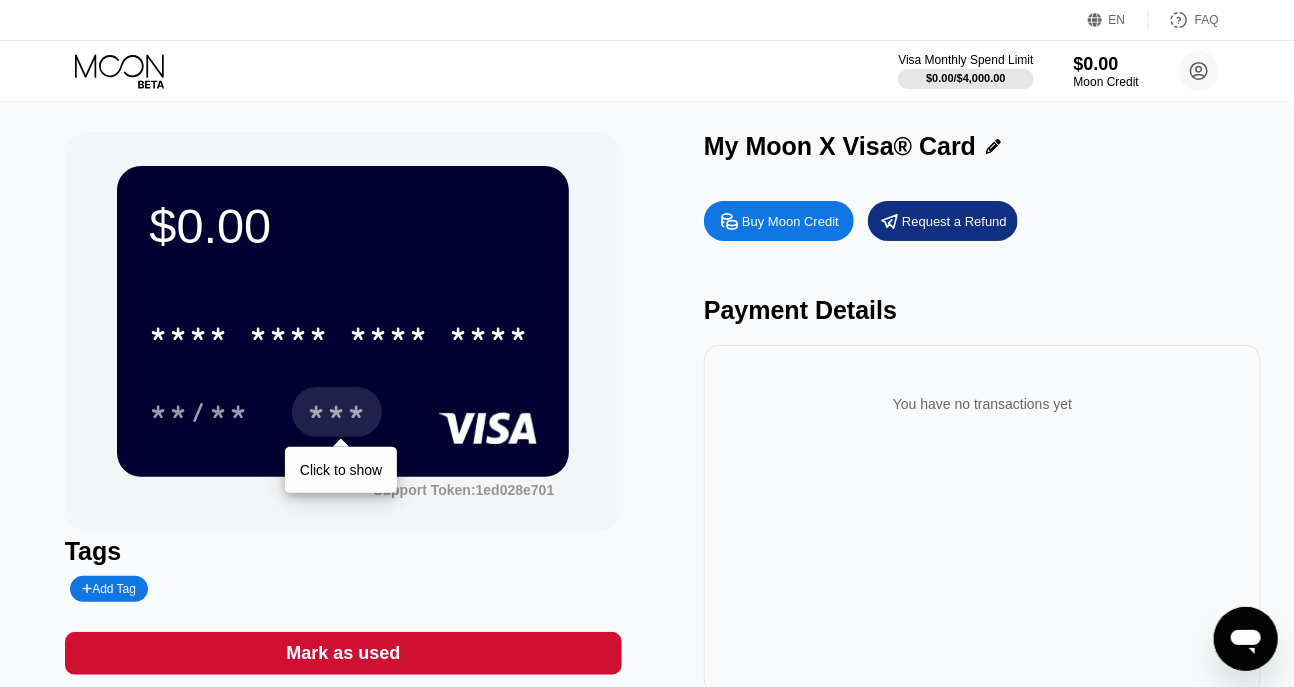 click on "***" at bounding box center [337, 415] 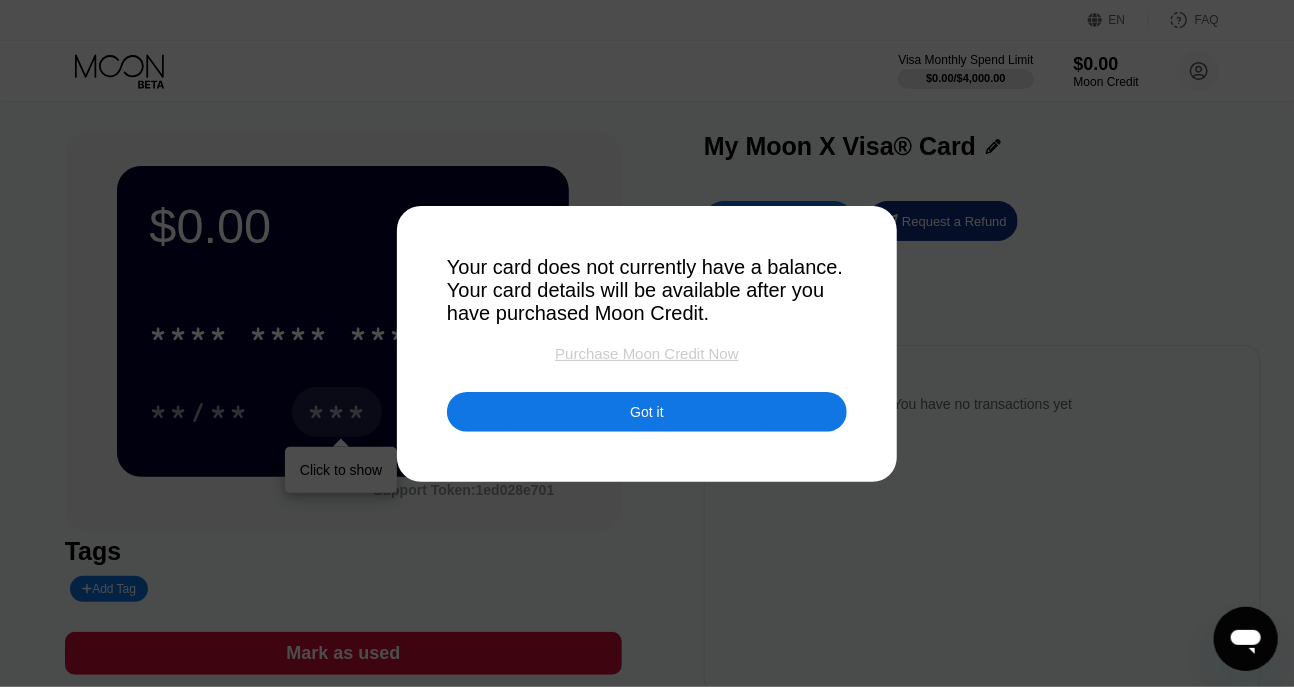 click on "Purchase Moon Credit Now" at bounding box center (646, 353) 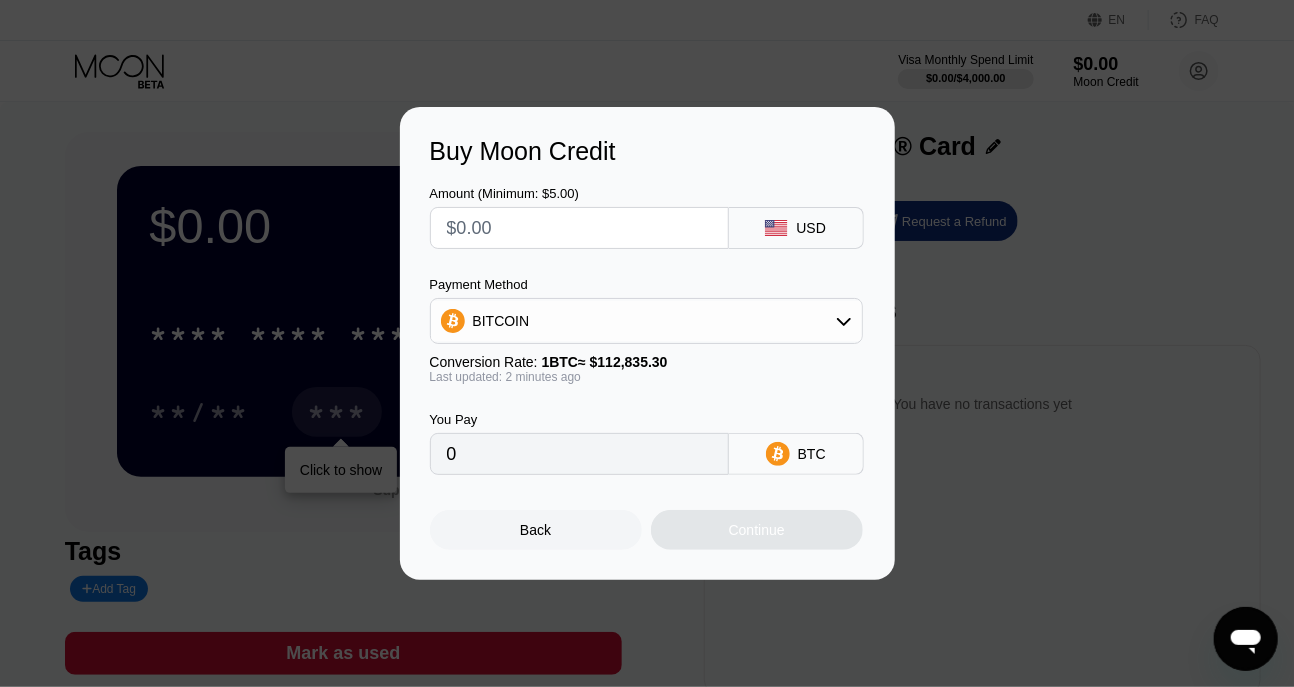 click on "Buy Moon Credit Amount (Minimum: $5.00) USD Payment Method BITCOIN Conversion Rate:   1  BTC  ≈   $112,835.30 Last updated:   2 minutes ago You Pay 0 BTC Back Continue" at bounding box center (647, 343) 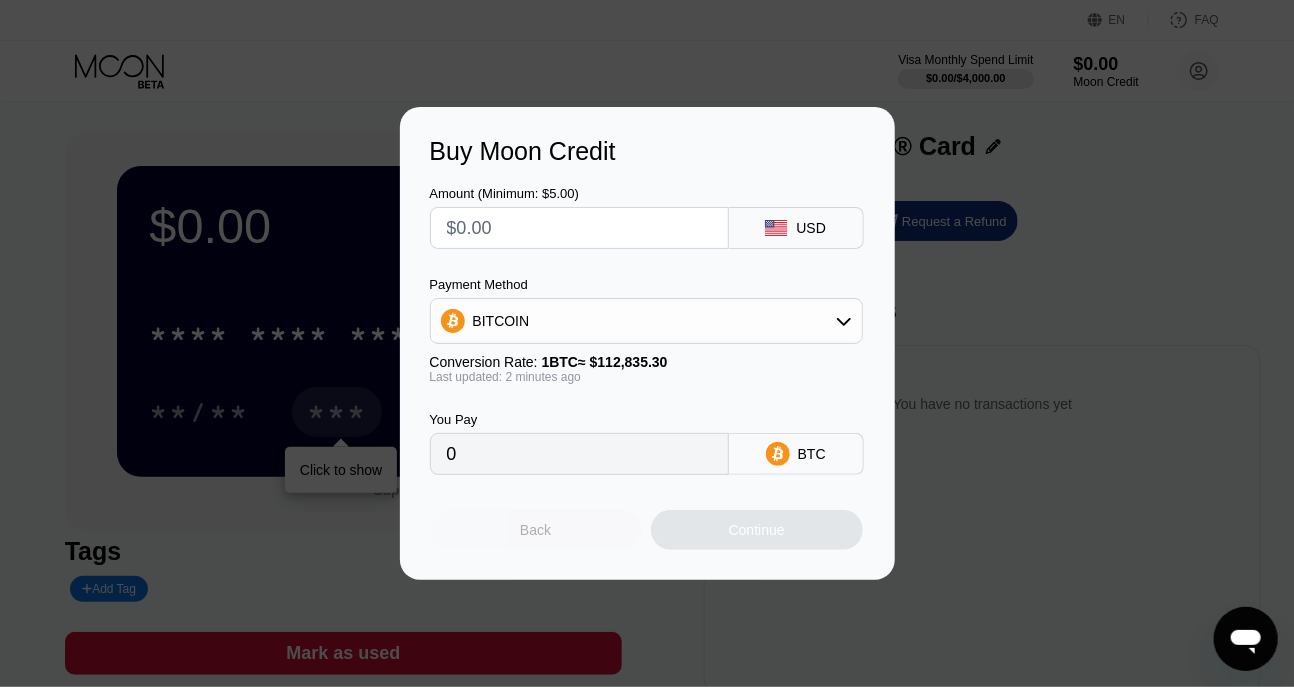 click on "Back" at bounding box center [536, 530] 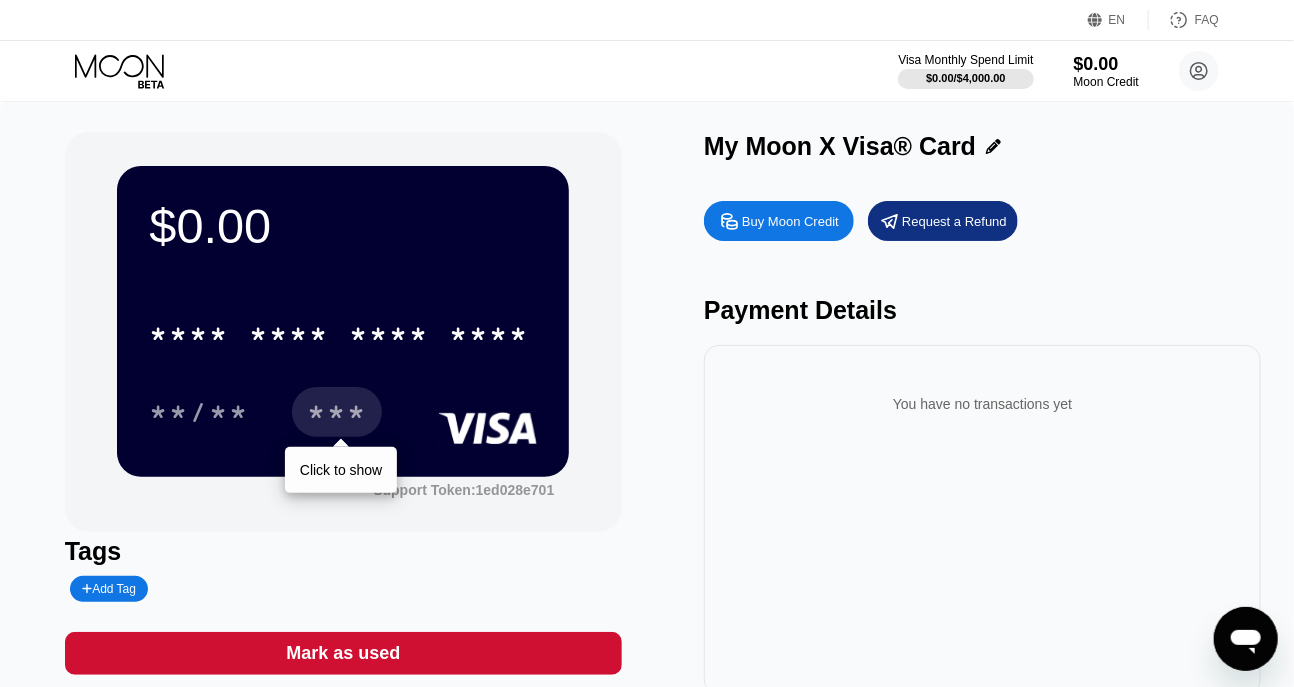 click on "EN Language Select an item Save FAQ" at bounding box center [647, 20] 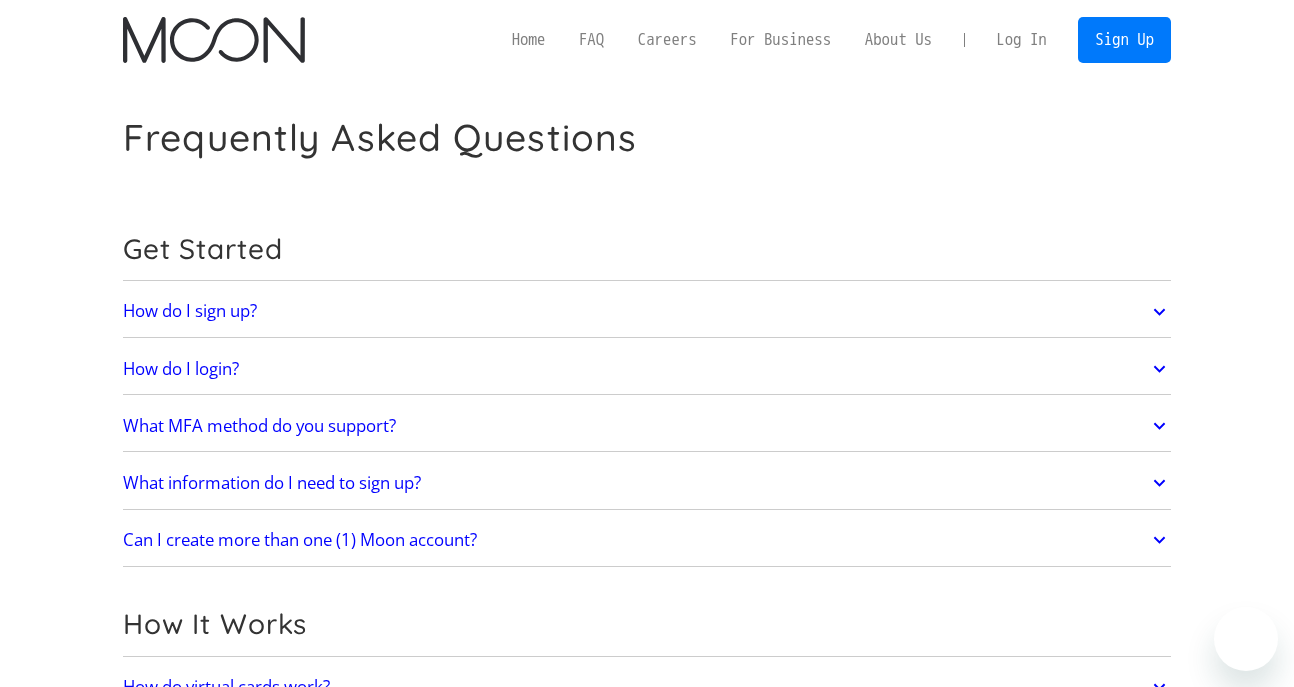 scroll, scrollTop: 0, scrollLeft: 0, axis: both 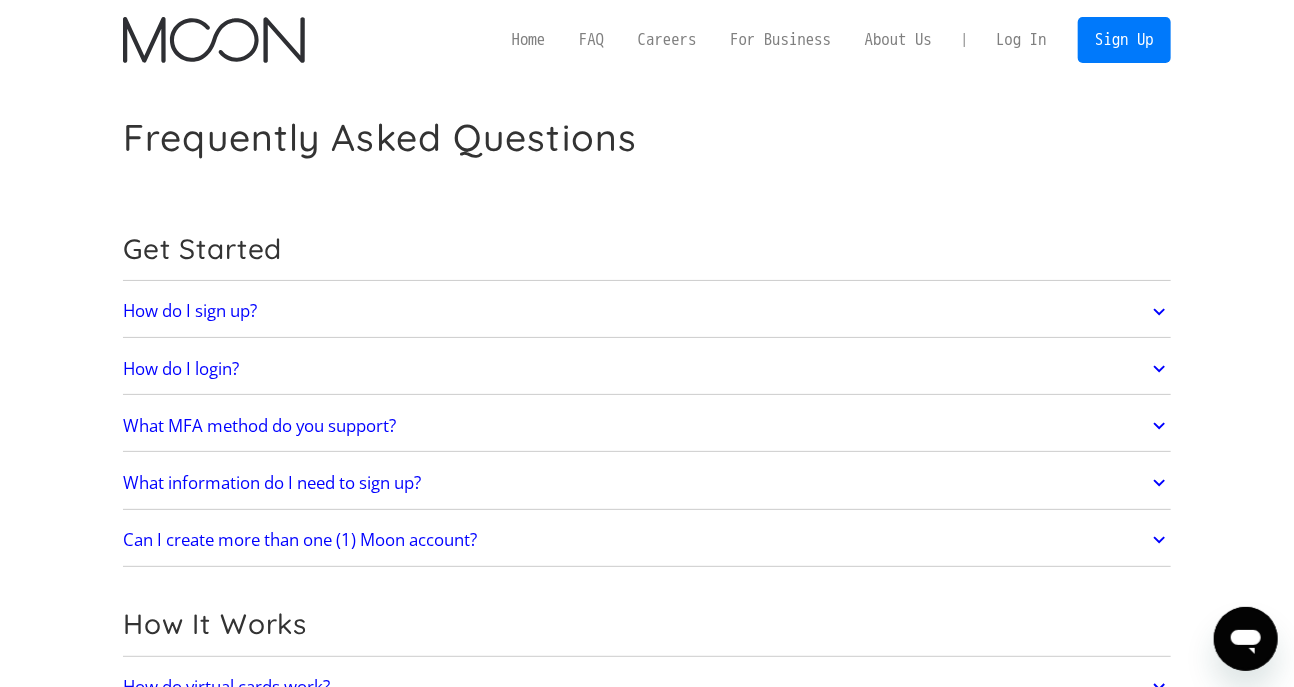 click on "What MFA method do you support?" at bounding box center [259, 426] 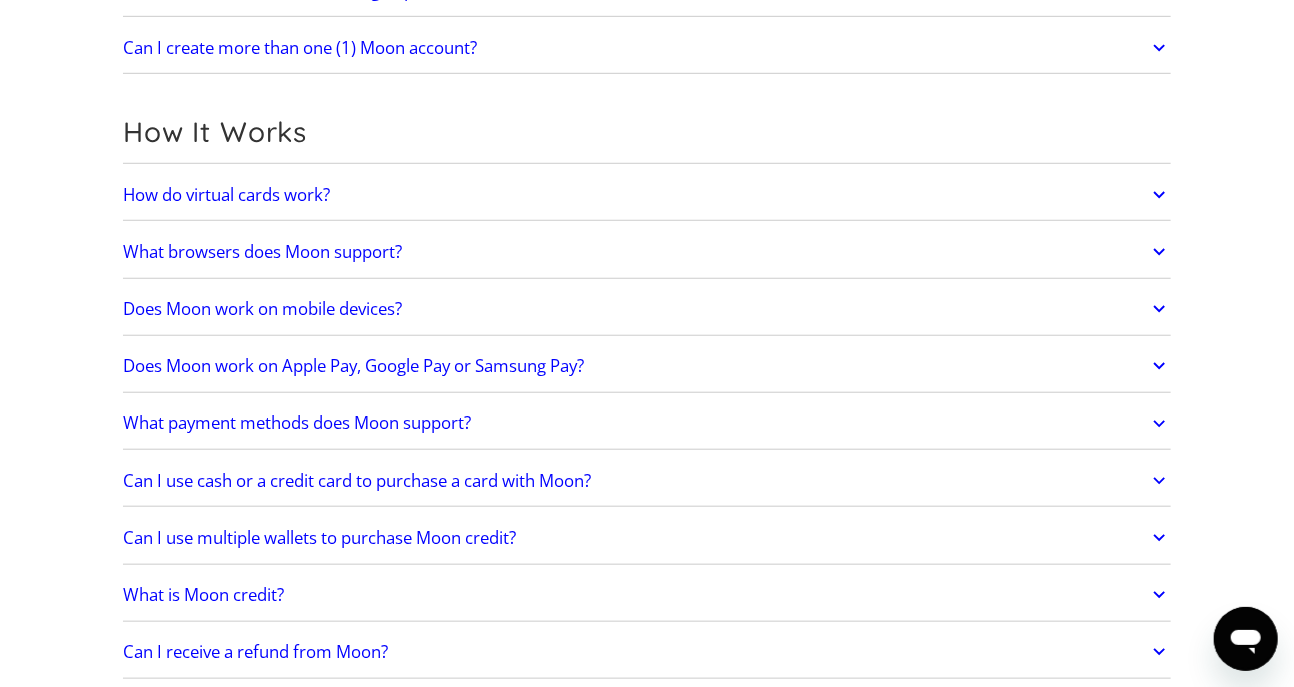 scroll, scrollTop: 547, scrollLeft: 0, axis: vertical 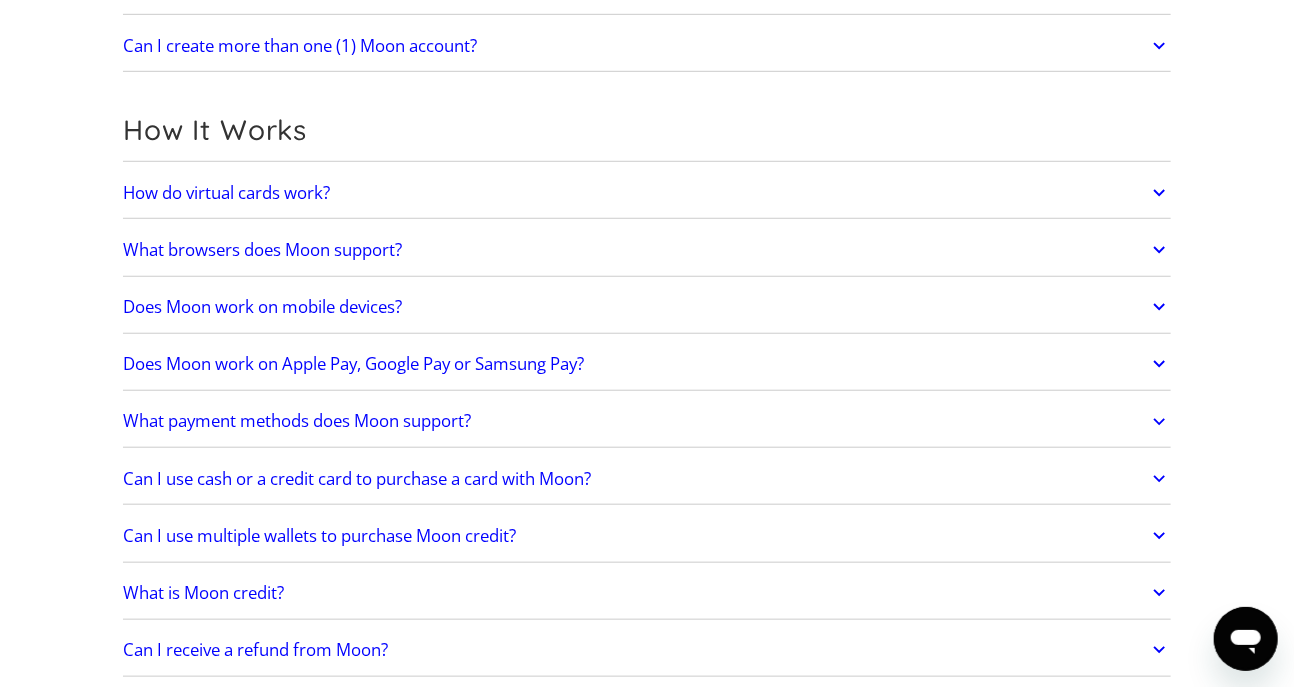 click on "Does Moon work on Apple Pay, Google Pay or Samsung Pay?" at bounding box center (353, 364) 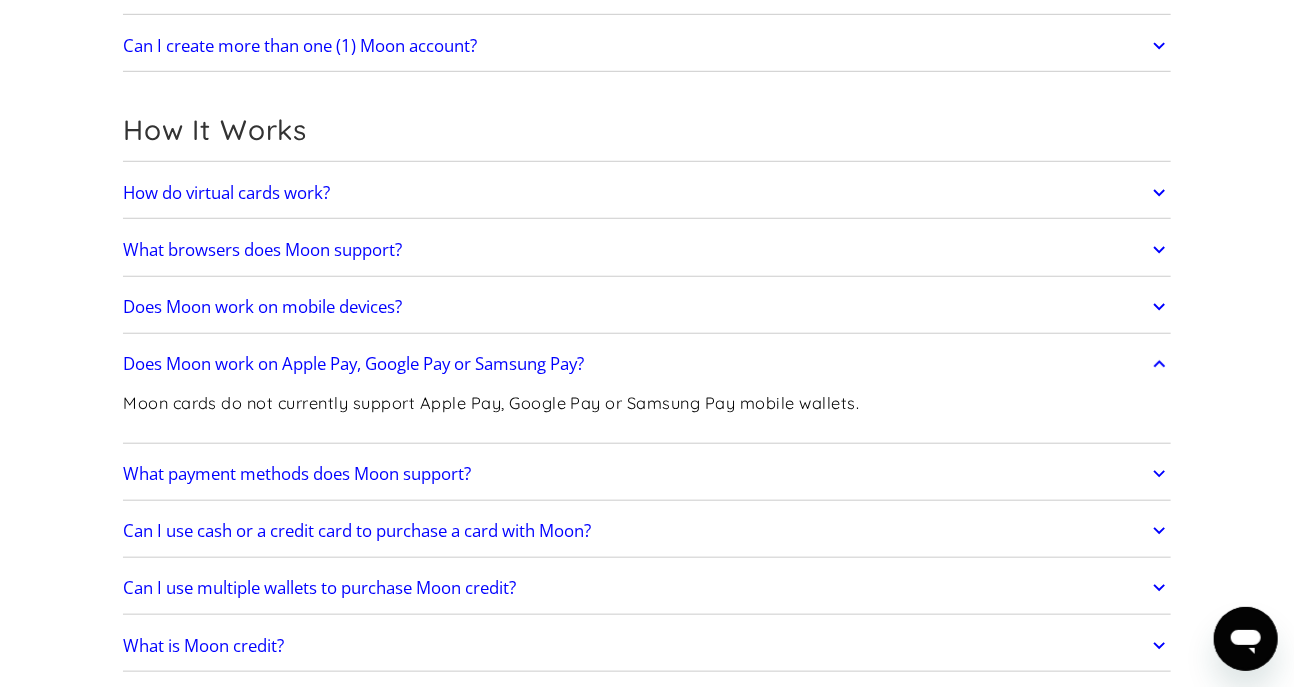 click on "What payment methods does Moon support?" at bounding box center (297, 474) 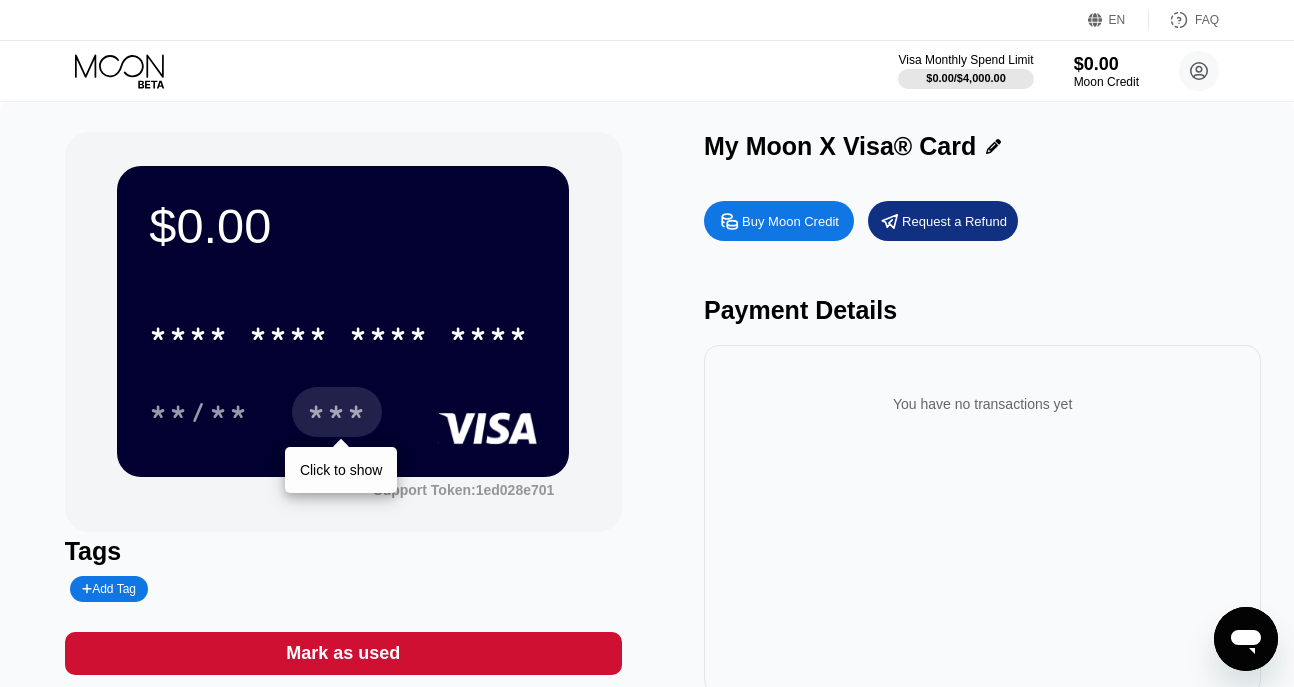 scroll, scrollTop: 0, scrollLeft: 0, axis: both 